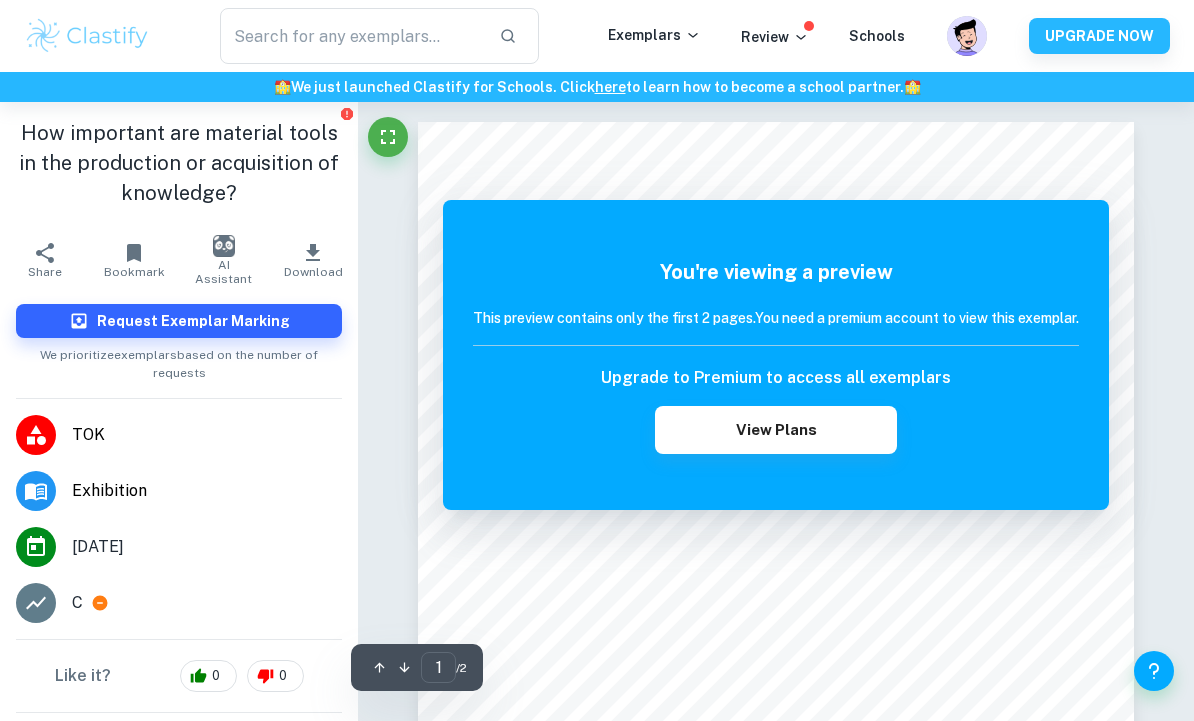 scroll, scrollTop: 0, scrollLeft: 0, axis: both 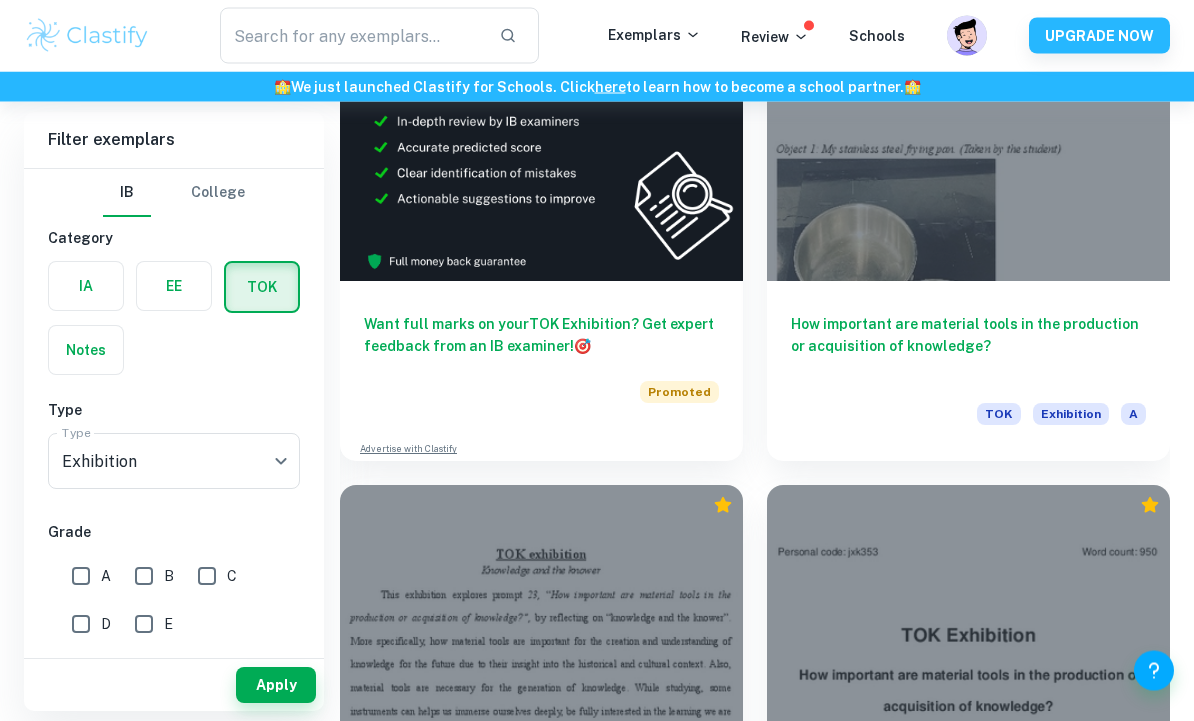 click at bounding box center (968, 130) 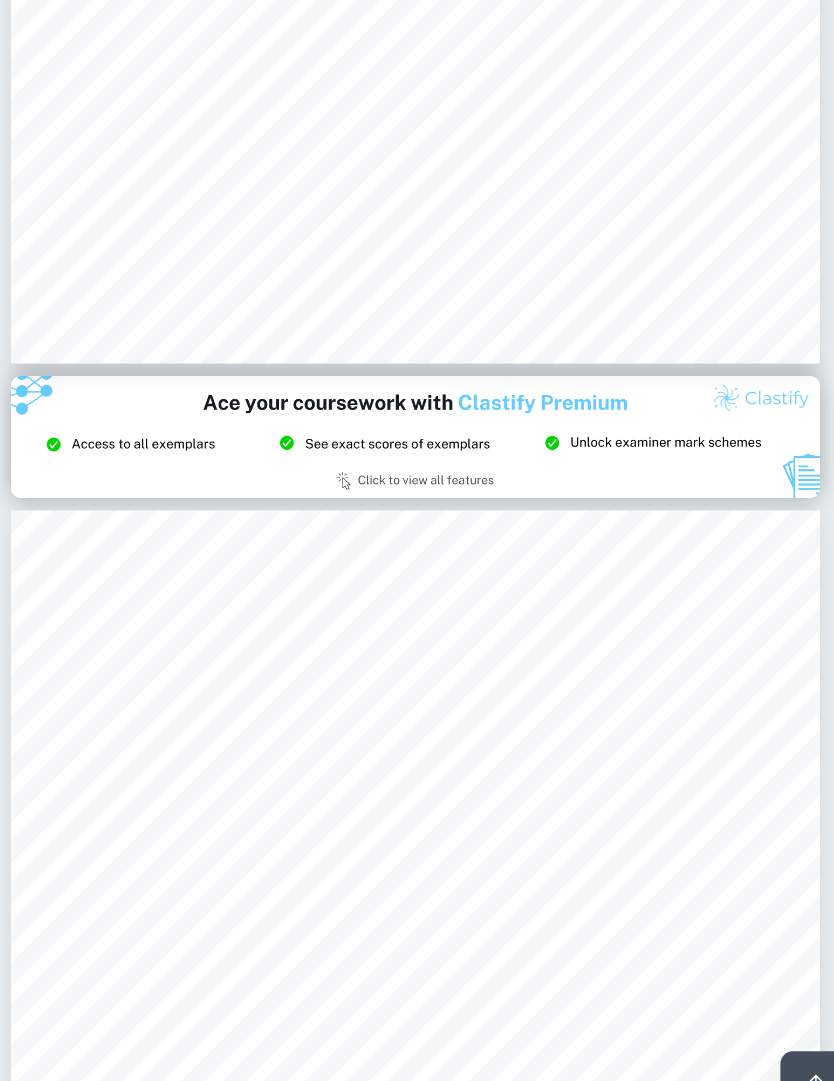 scroll, scrollTop: 1470, scrollLeft: 0, axis: vertical 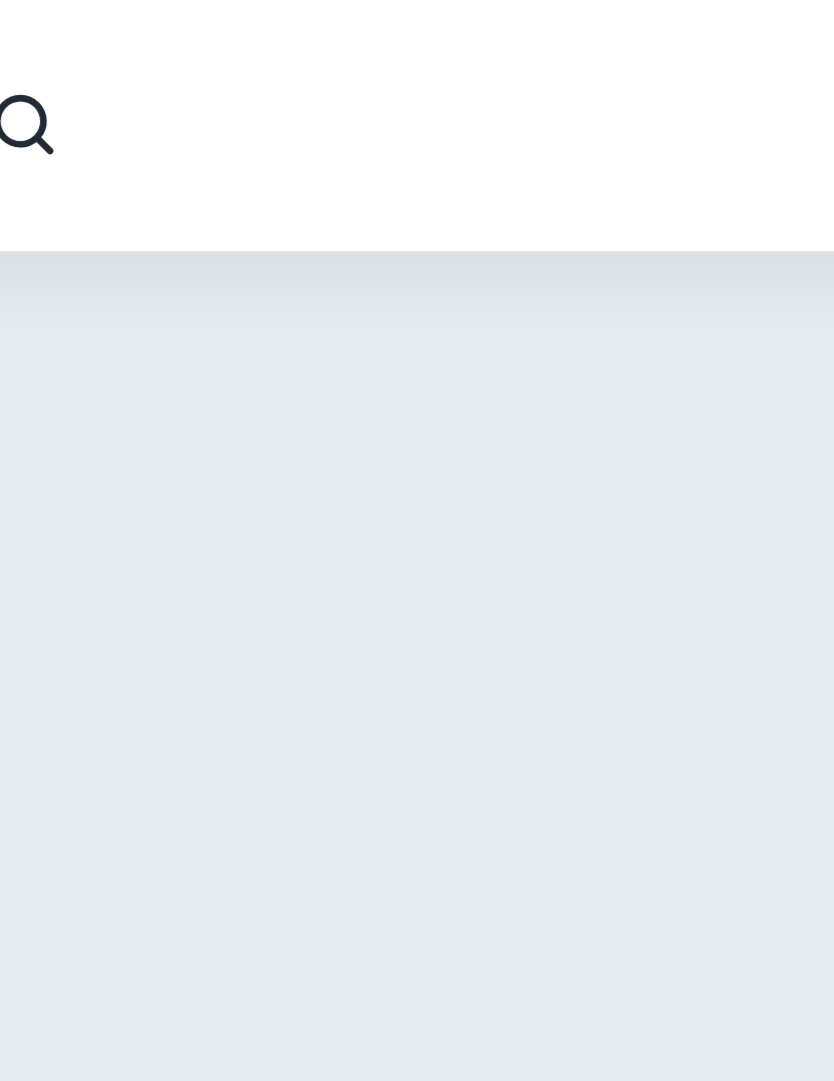 type on "2" 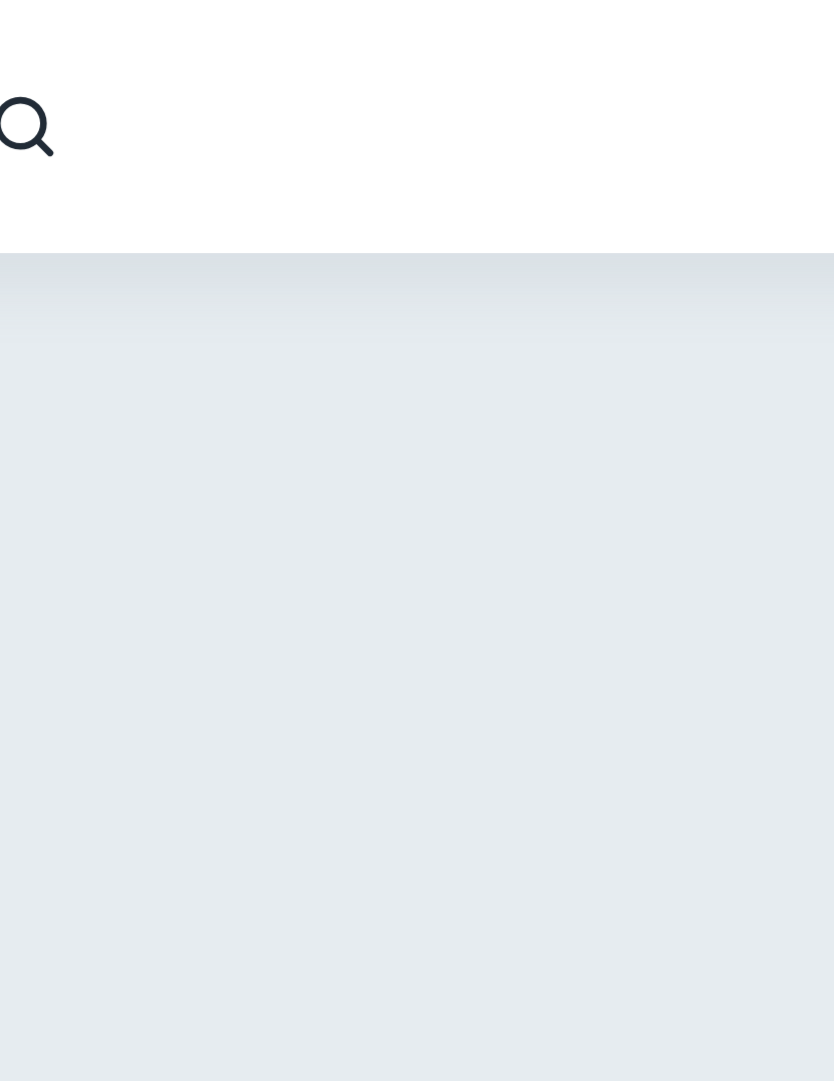 scroll, scrollTop: 349, scrollLeft: 0, axis: vertical 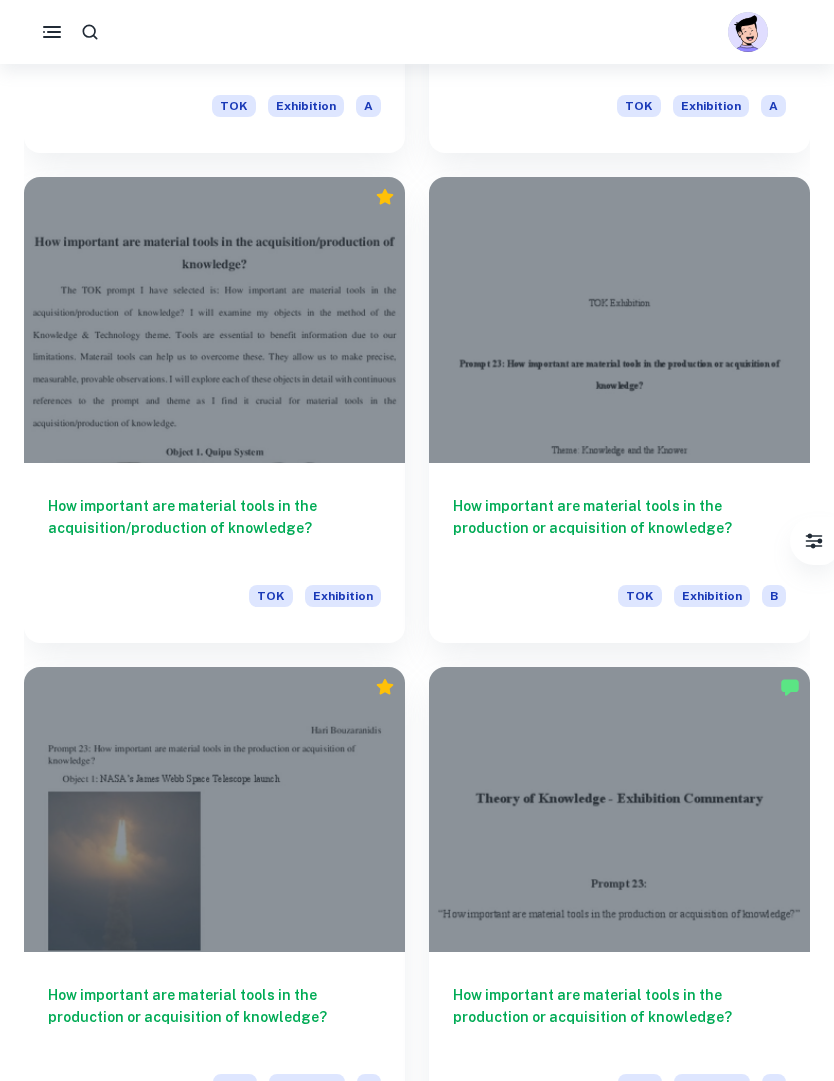 click at bounding box center (619, 810) 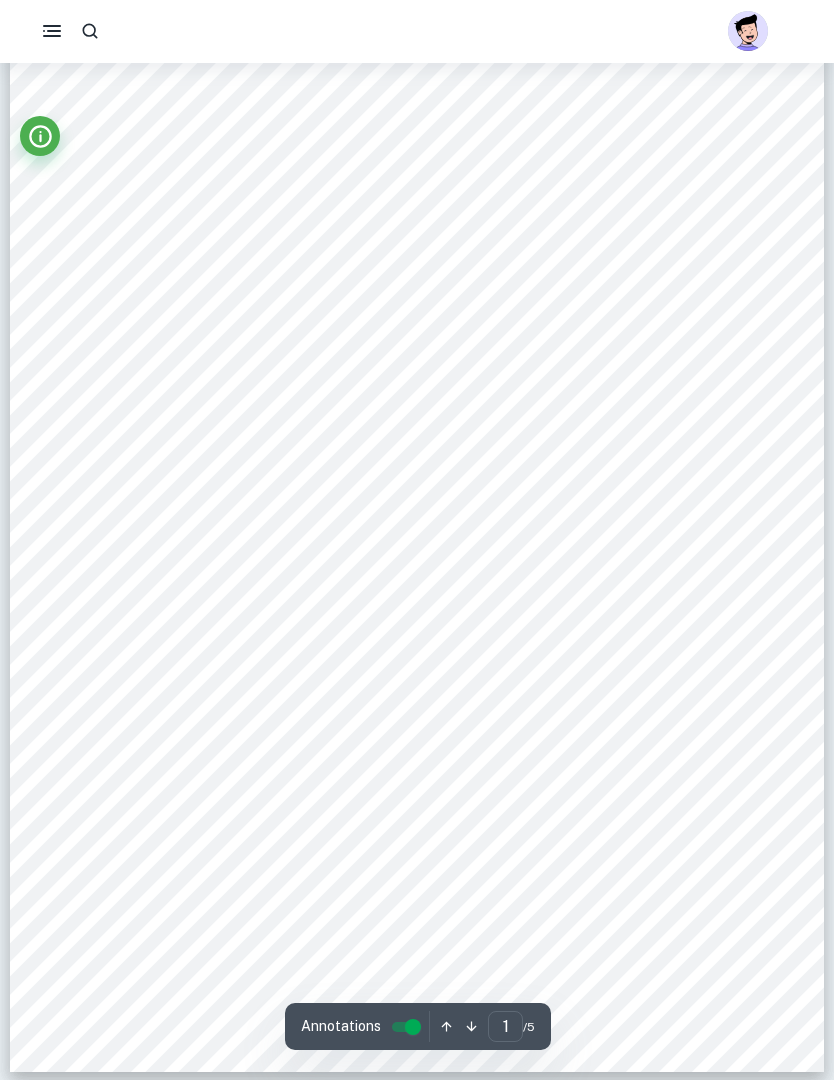 scroll, scrollTop: 65, scrollLeft: 0, axis: vertical 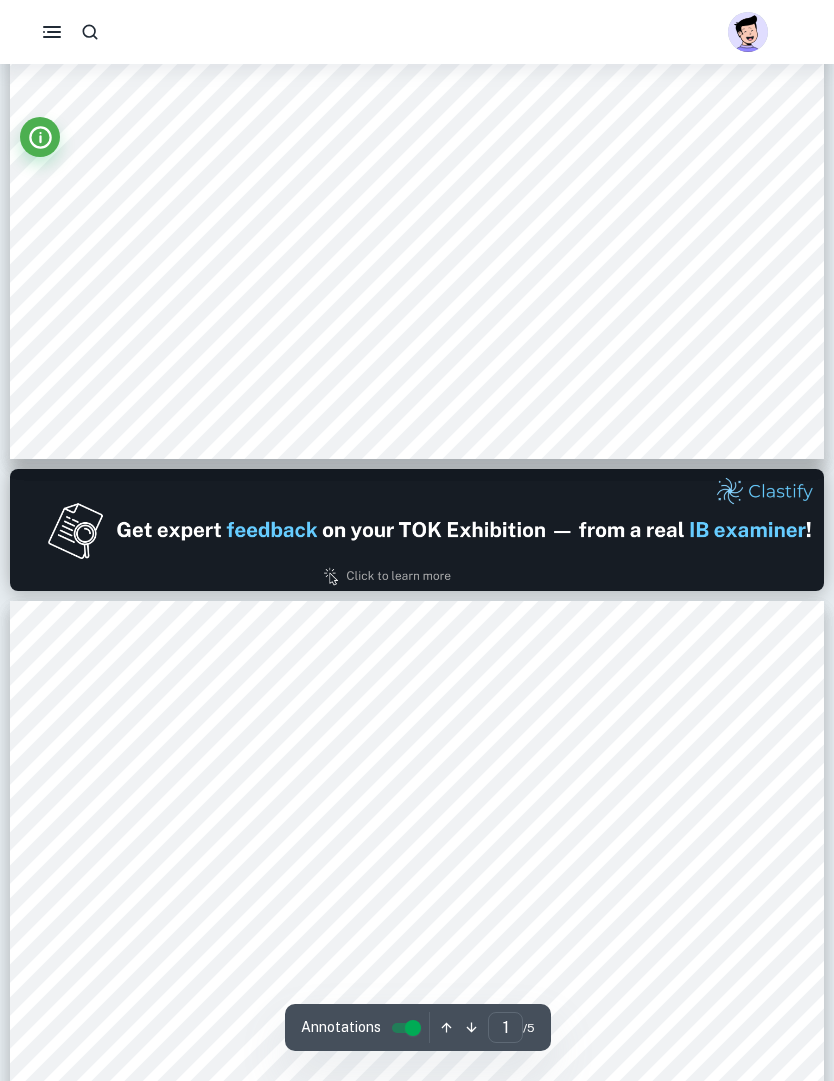 type on "2" 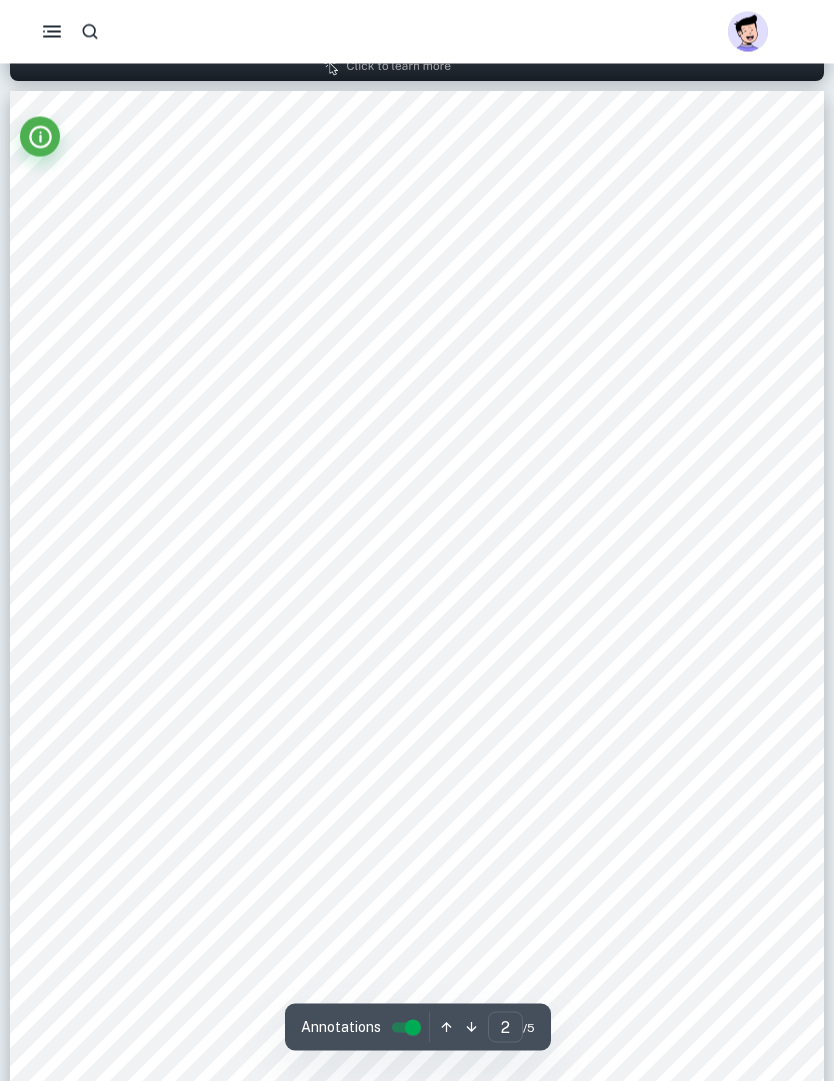 scroll, scrollTop: 1143, scrollLeft: 0, axis: vertical 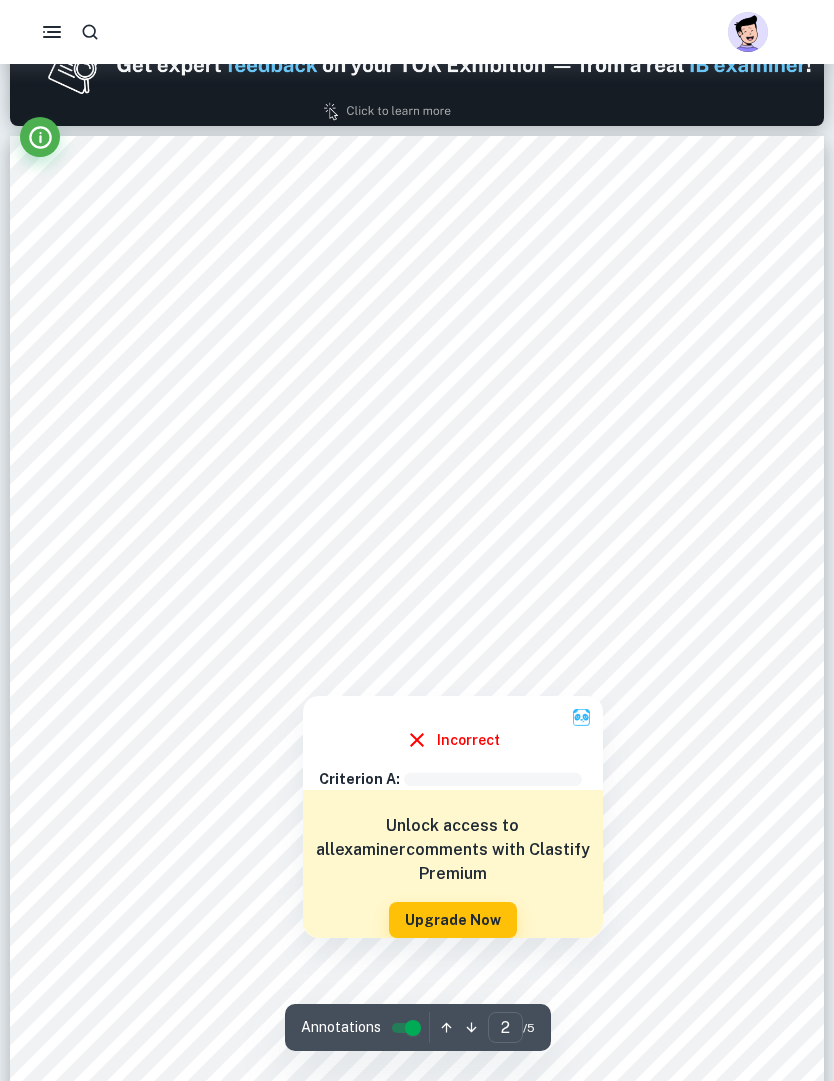 click at bounding box center (418, 645) 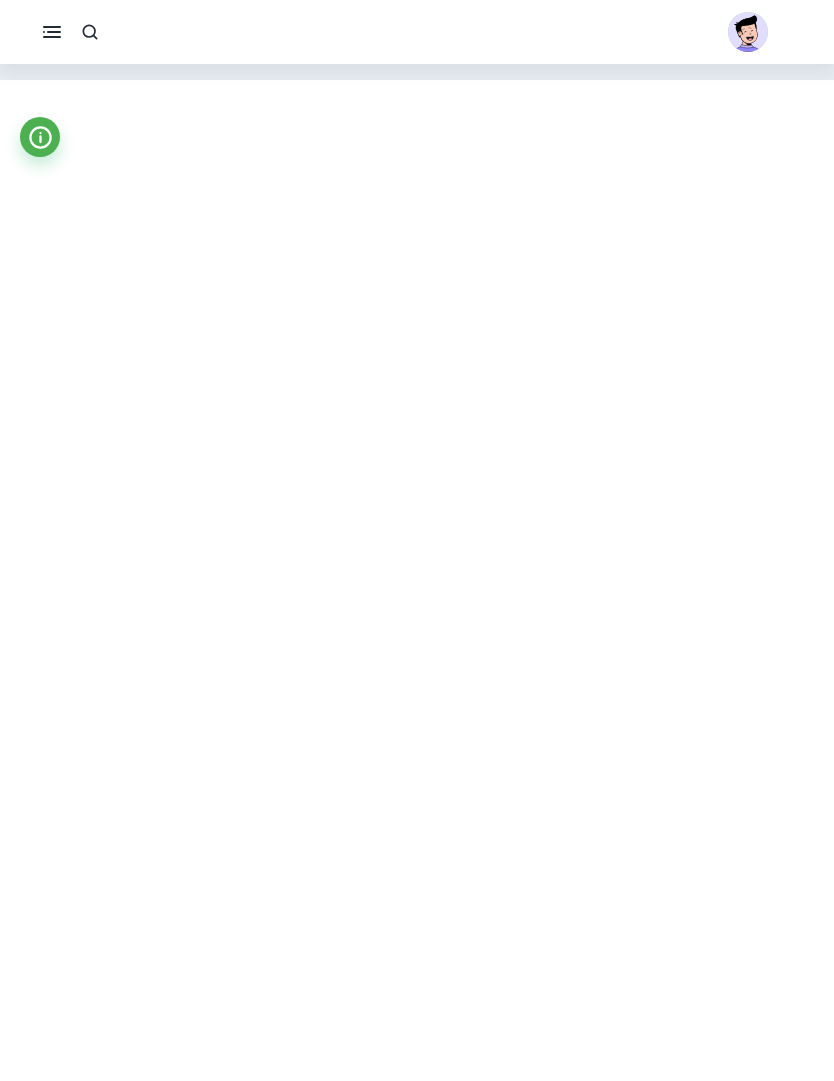 scroll, scrollTop: 933, scrollLeft: 0, axis: vertical 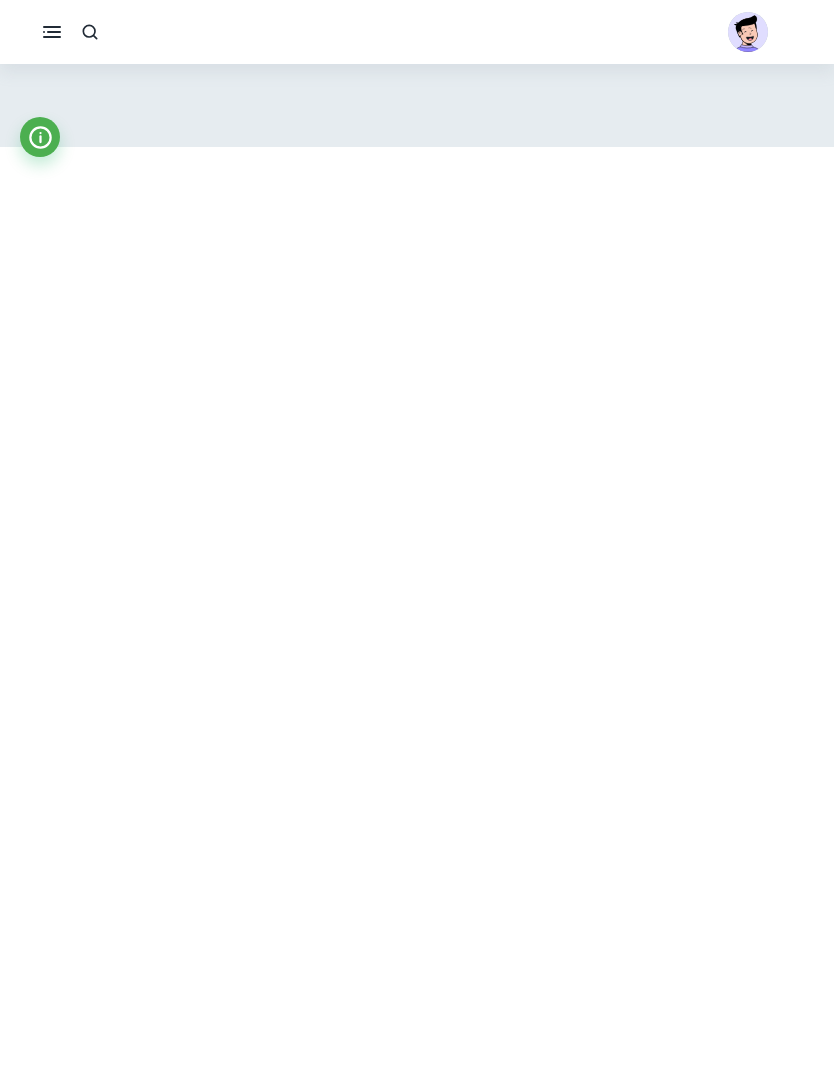click on "We value your privacy We use cookies to enhance your browsing experience, serve personalised ads or content, and analyse our traffic. By clicking "Accept All", you consent to our use of cookies.   Cookie Policy Customise   Reject All   Accept All   Customise Consent Preferences   We use cookies to help you navigate efficiently and perform certain functions. You will find detailed information about all cookies under each consent category below. The cookies that are categorised as "Necessary" are stored on your browser as they are essential for enabling the basic functionalities of the site. ...  Show more For more information on how Google's third-party cookies operate and handle your data, see:   Google Privacy Policy Necessary Always Active Necessary cookies are required to enable the basic features of this site, such as providing secure log-in or adjusting your consent preferences. These cookies do not store any personally identifiable data. Functional Analytics Performance Advertisement Uncategorised" at bounding box center [417, -393] 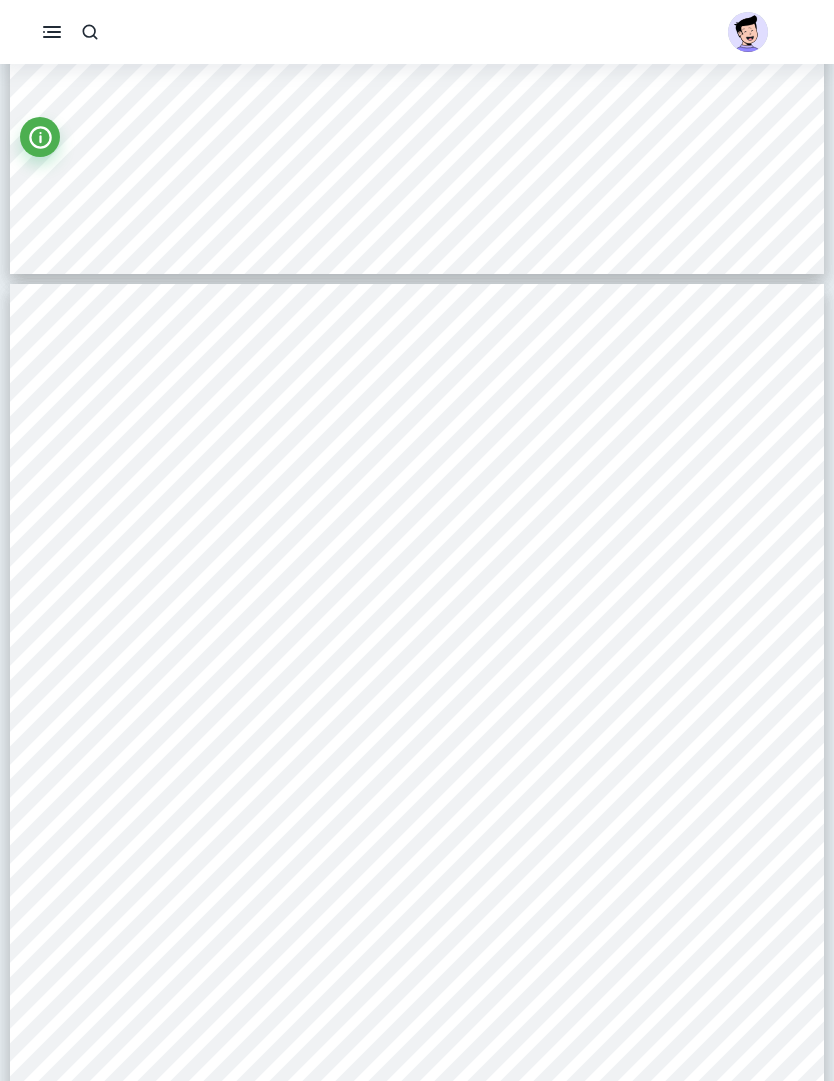 scroll, scrollTop: 4525, scrollLeft: 0, axis: vertical 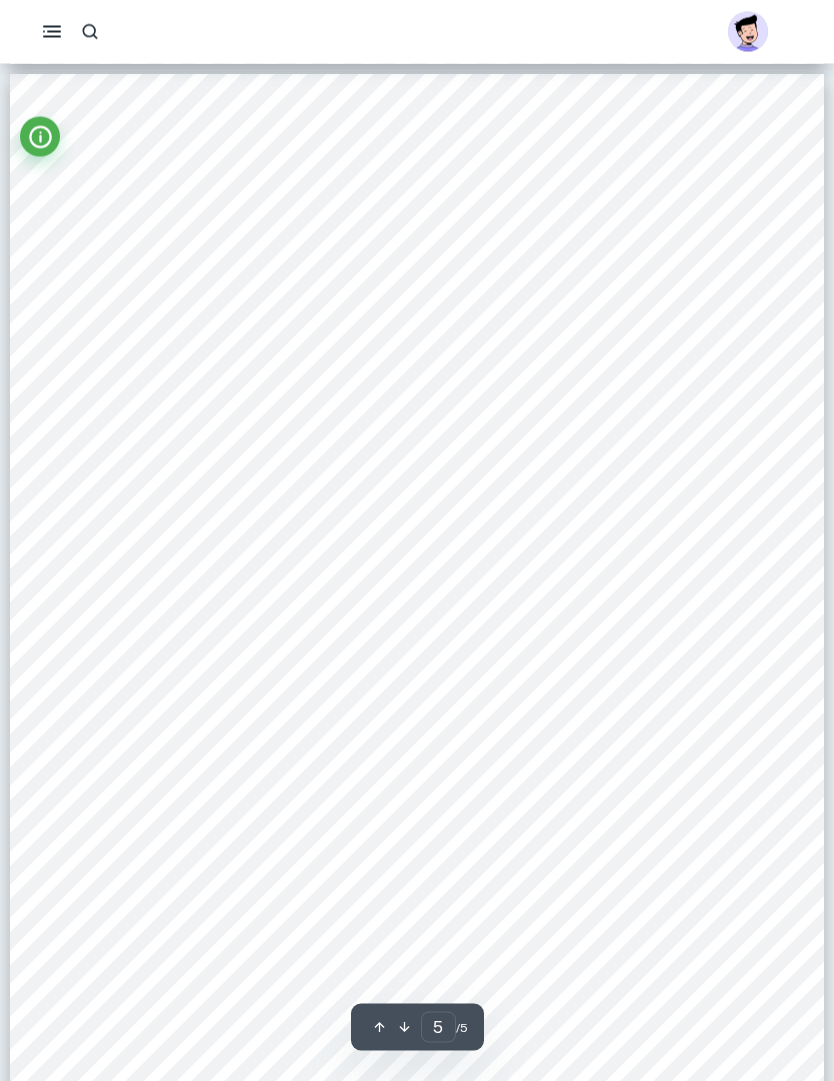click at bounding box center (40, 137) 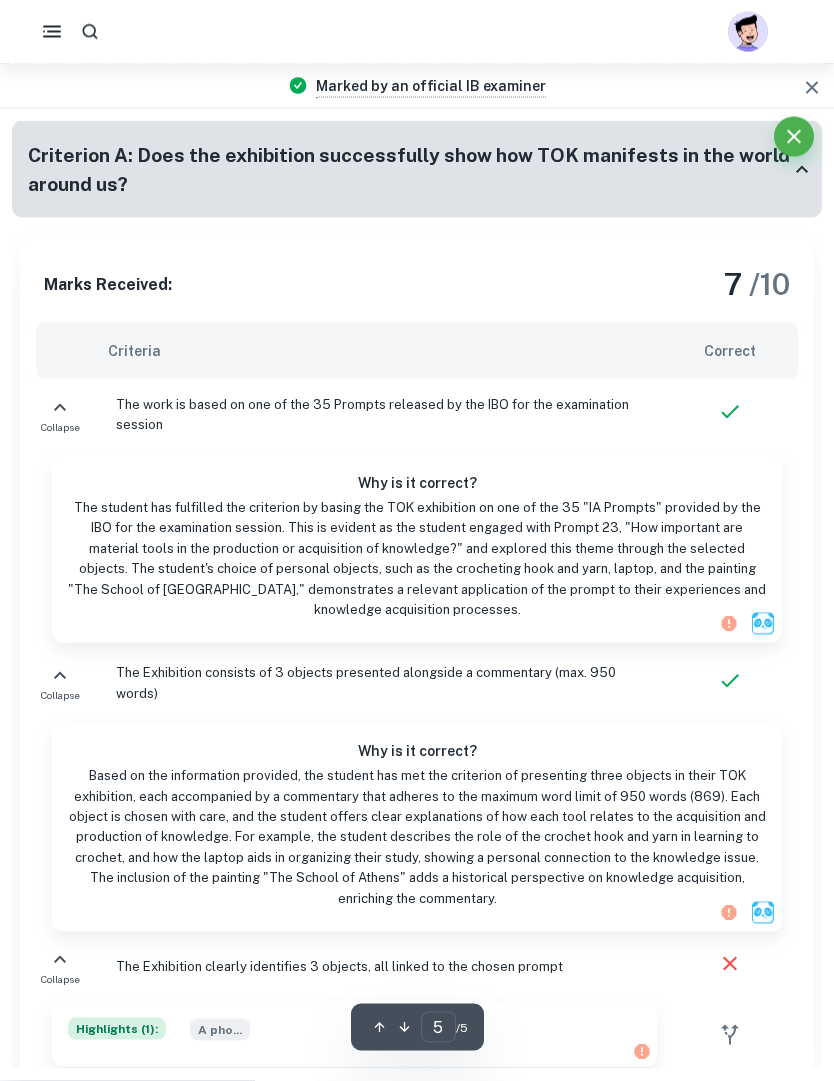 scroll, scrollTop: 4525, scrollLeft: 0, axis: vertical 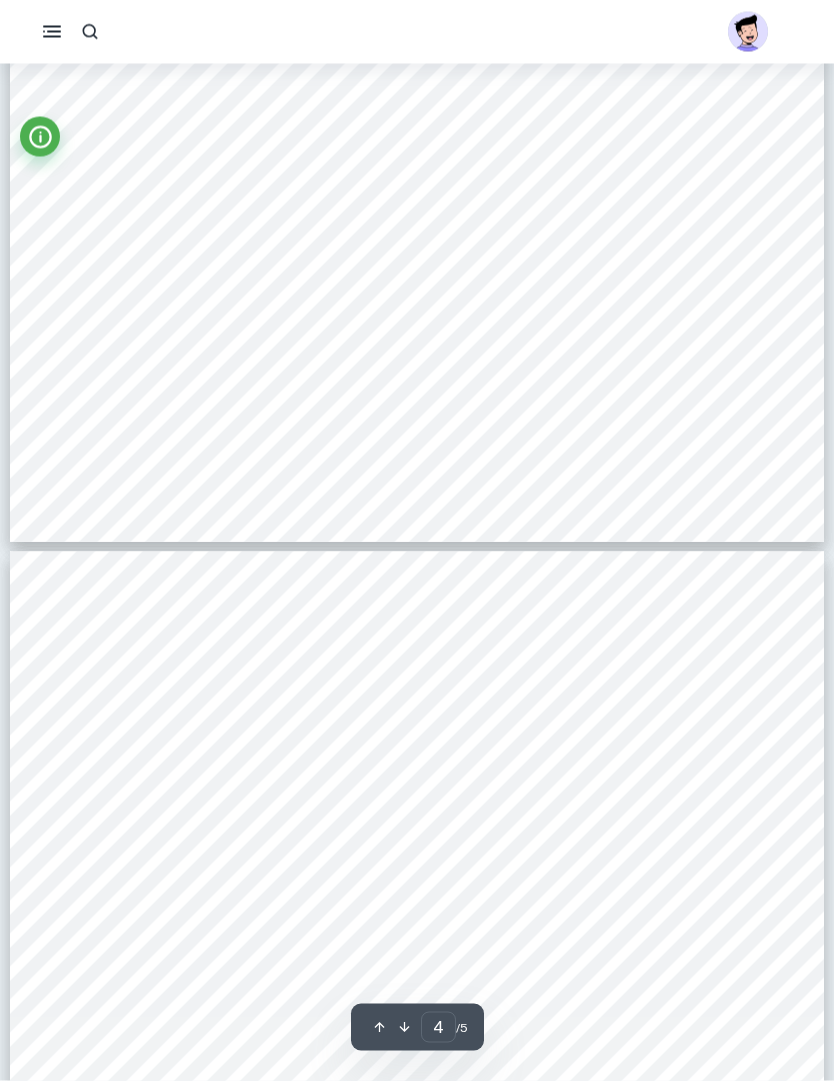 type on "3" 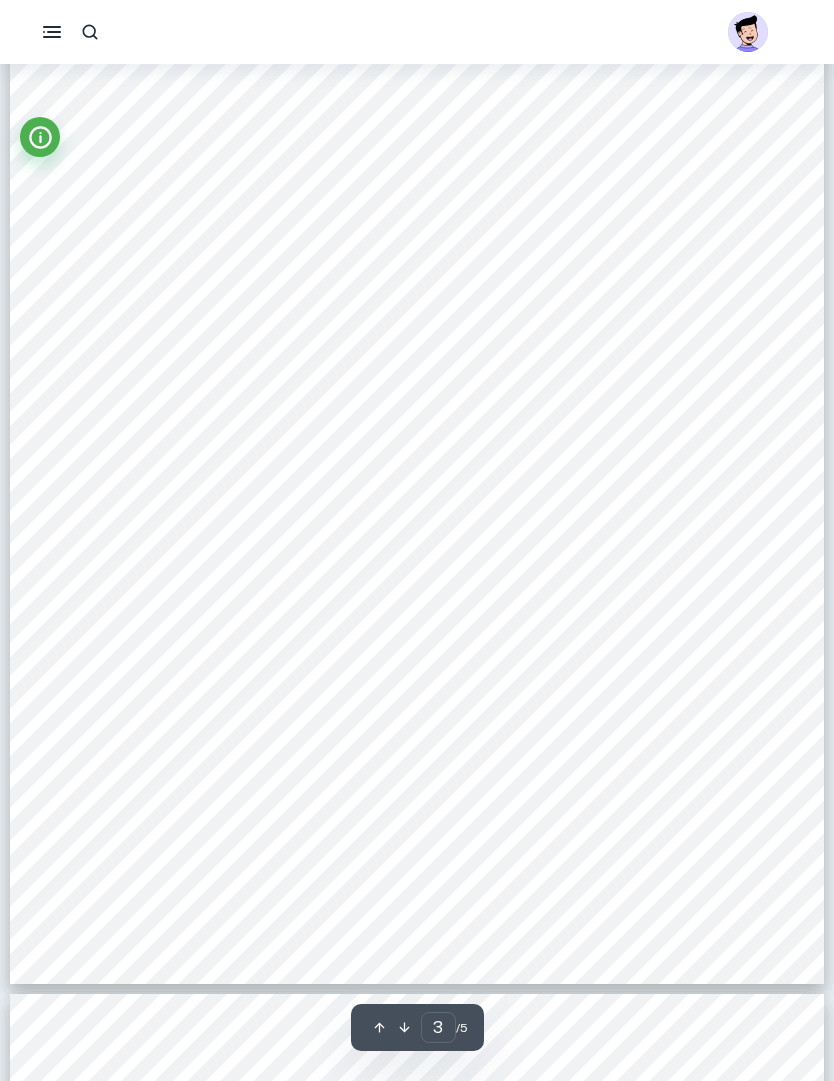 scroll, scrollTop: 2537, scrollLeft: 0, axis: vertical 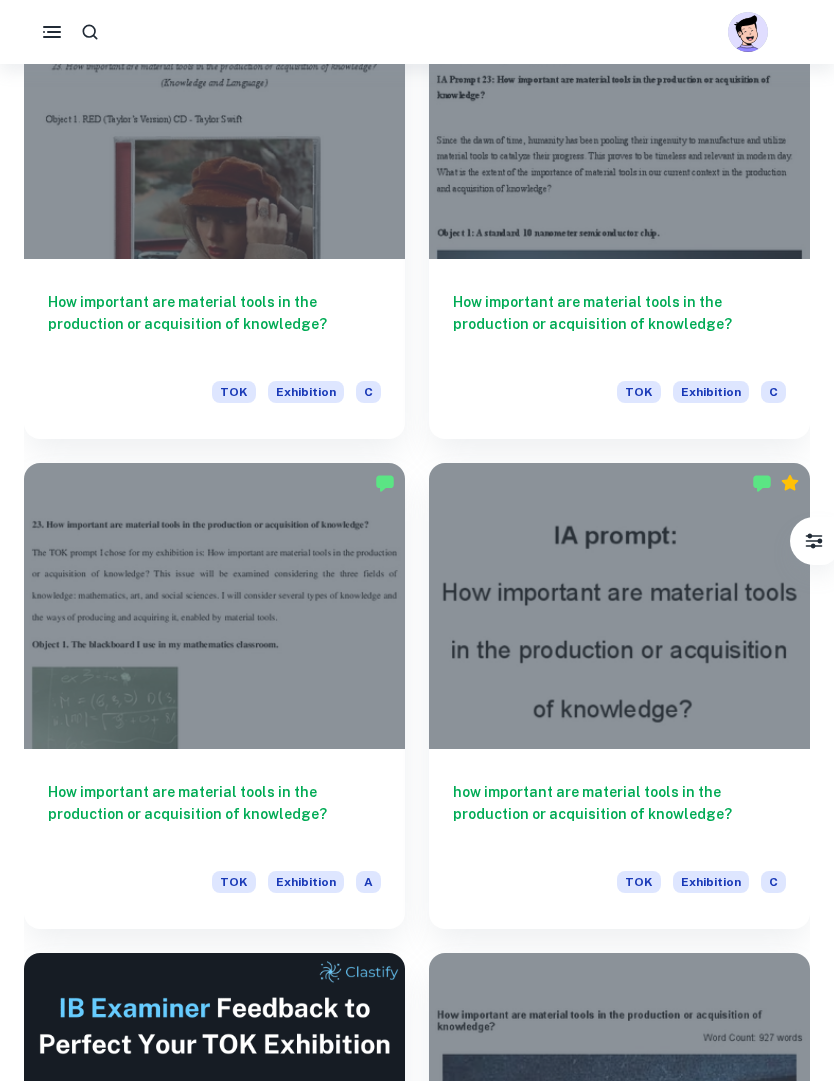 click at bounding box center [214, 606] 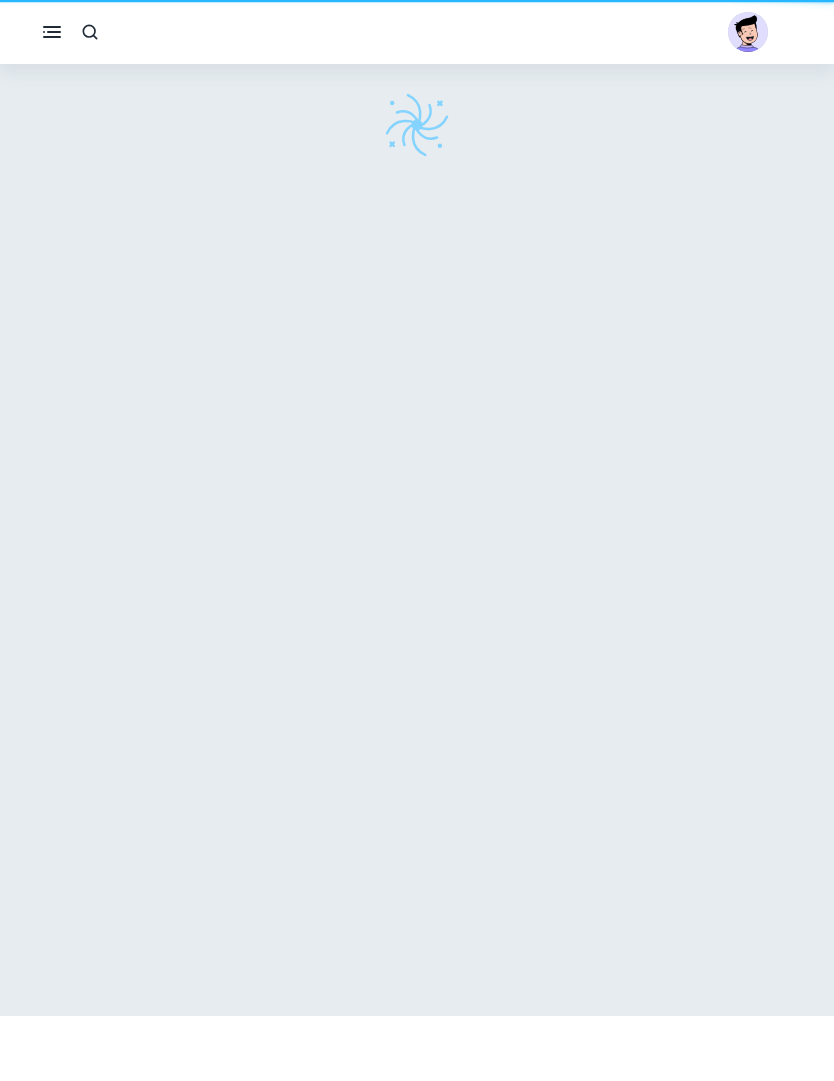 scroll, scrollTop: 0, scrollLeft: 0, axis: both 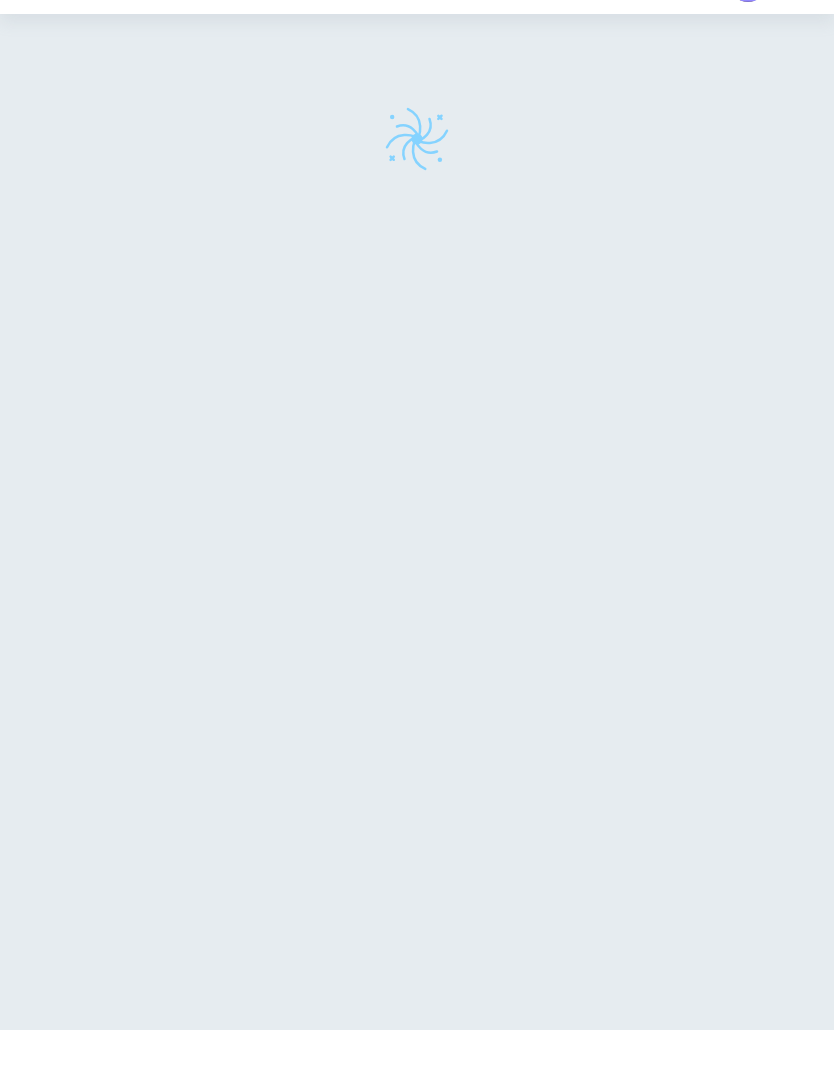 click at bounding box center (417, 572) 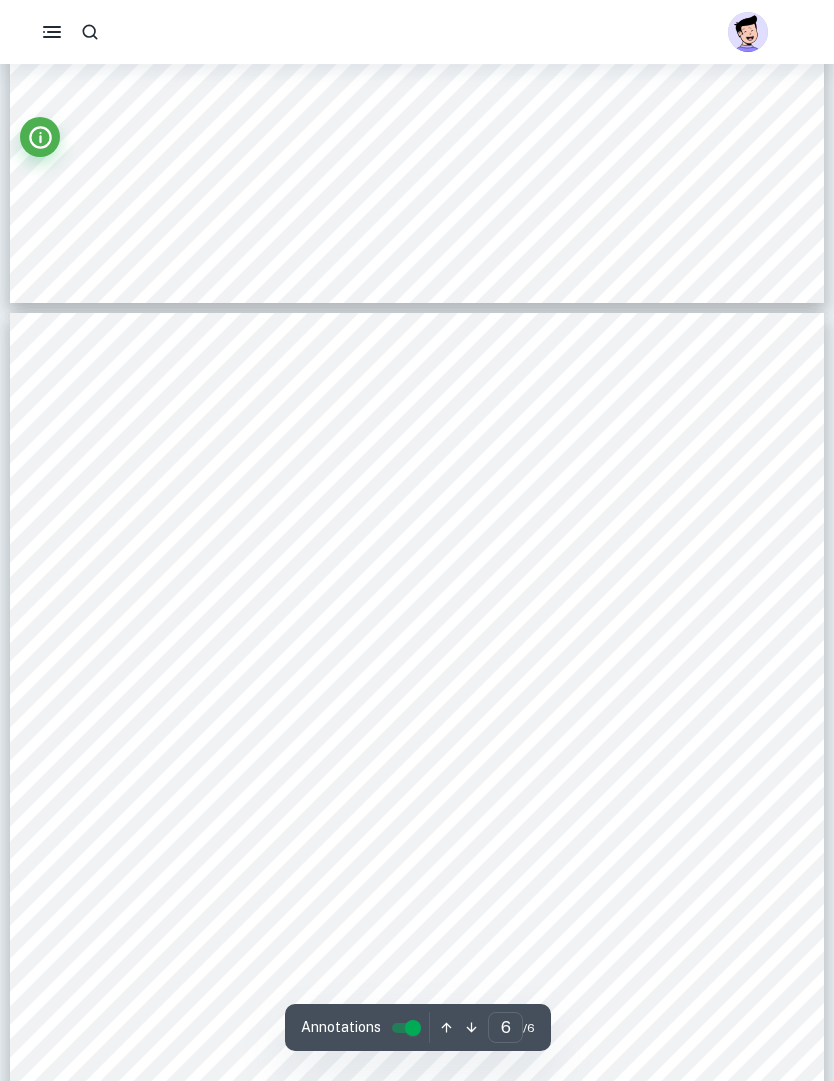 scroll, scrollTop: 5588, scrollLeft: 0, axis: vertical 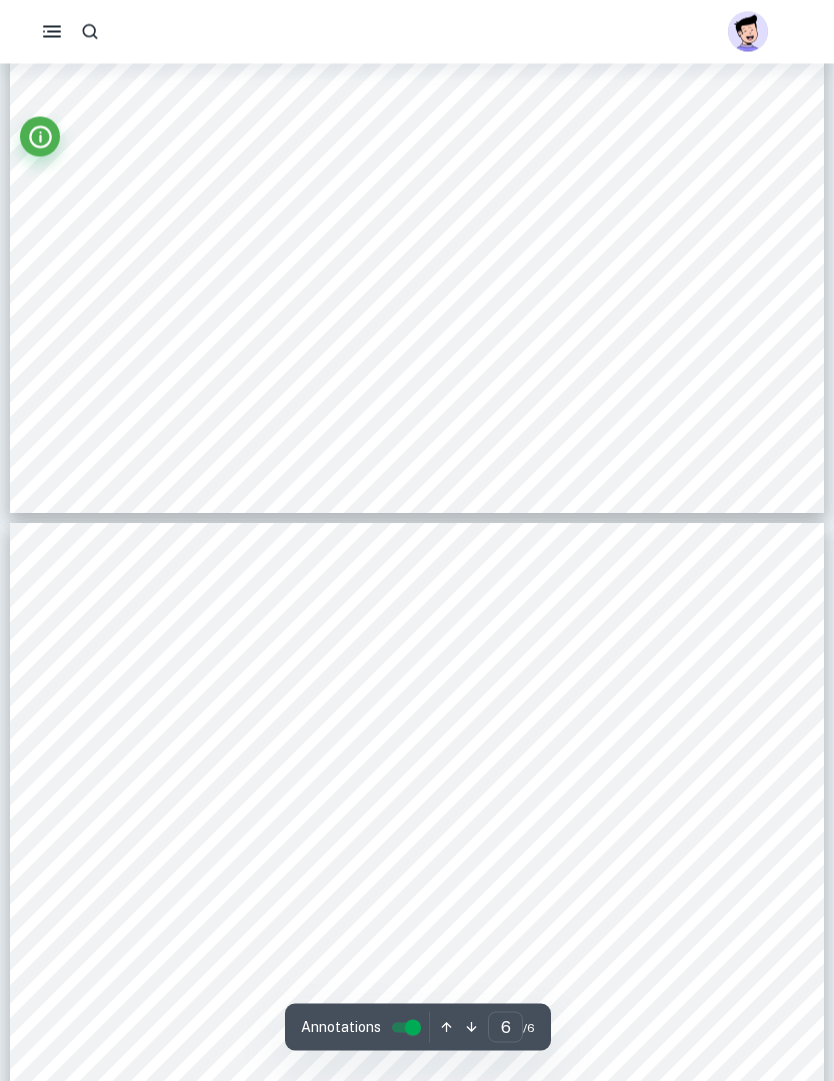 type on "5" 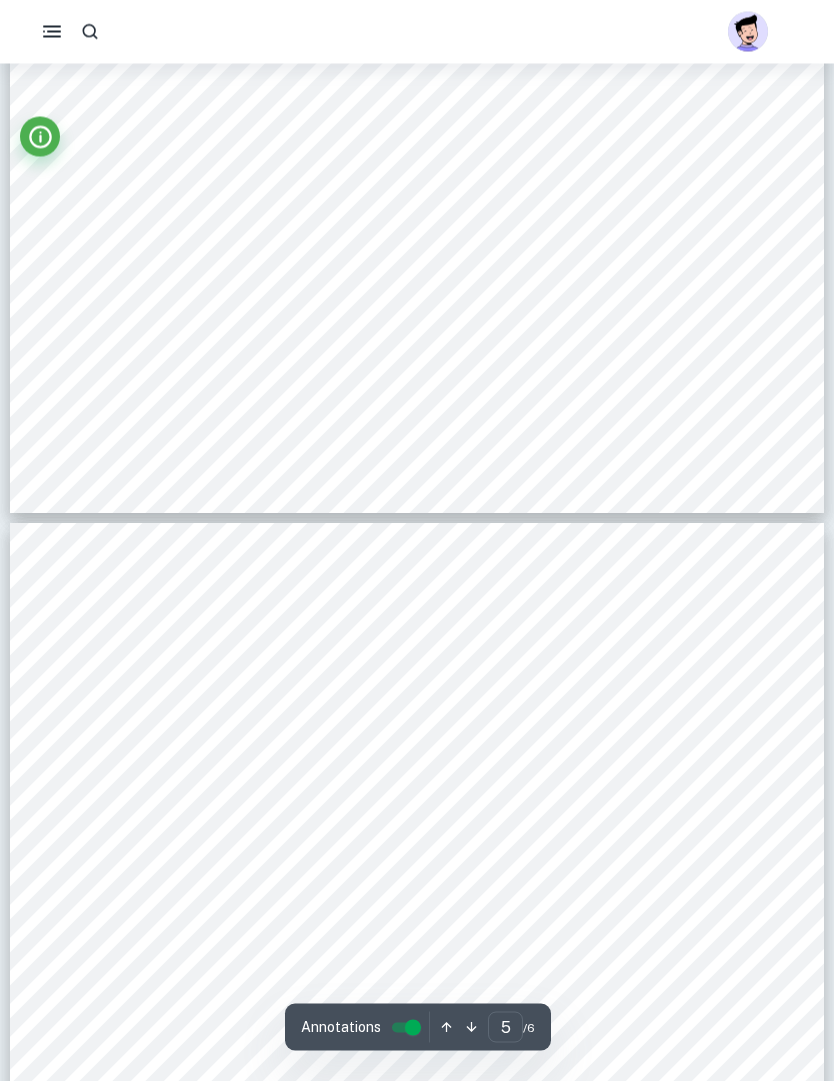 scroll, scrollTop: 5086, scrollLeft: 0, axis: vertical 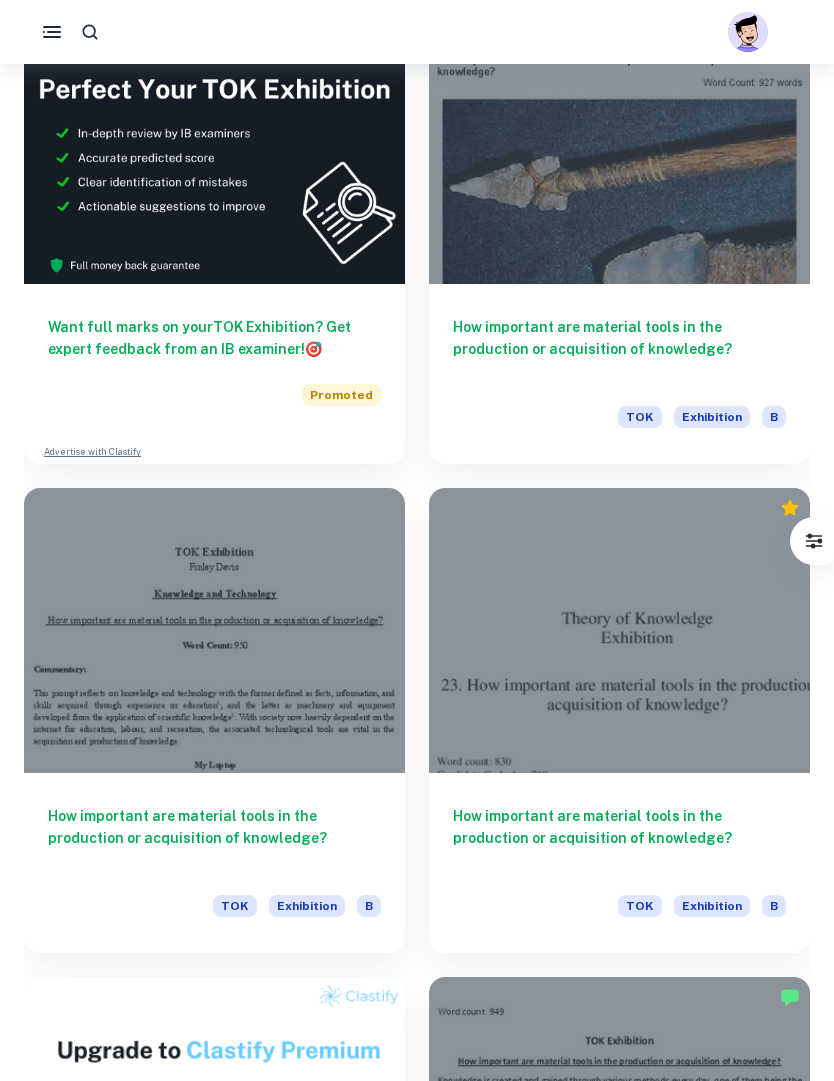 click at bounding box center (214, 631) 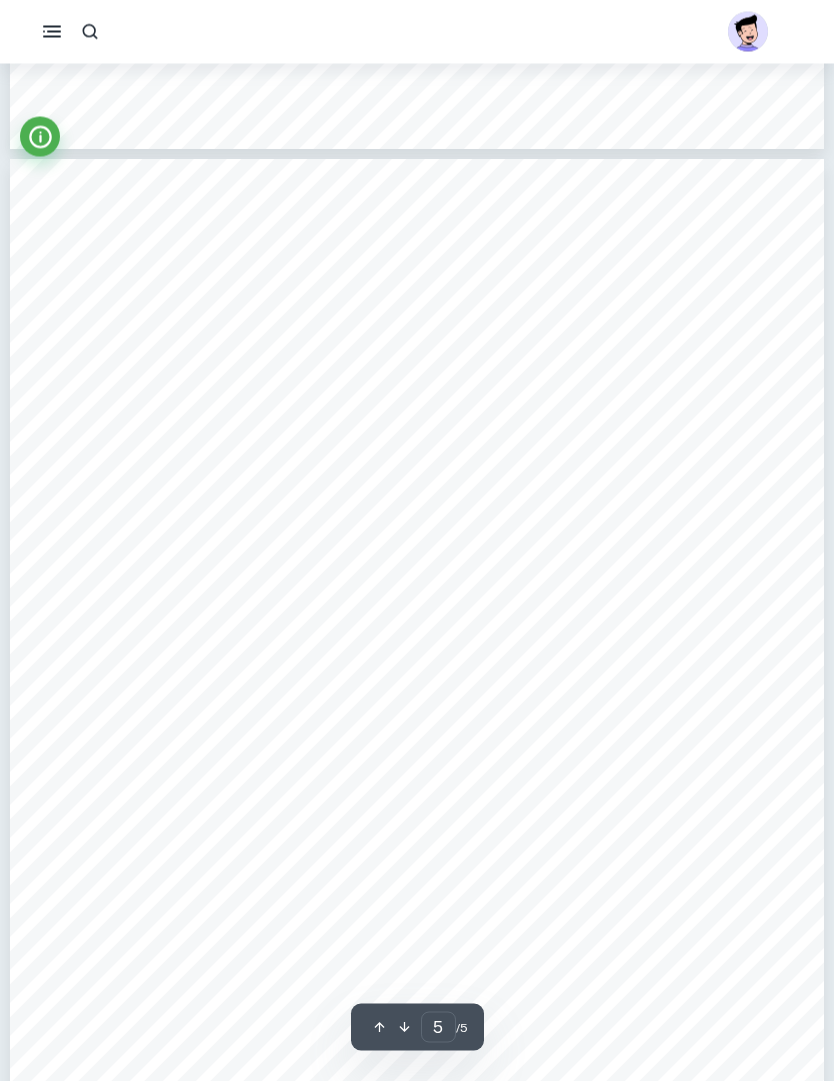 scroll, scrollTop: 4825, scrollLeft: 0, axis: vertical 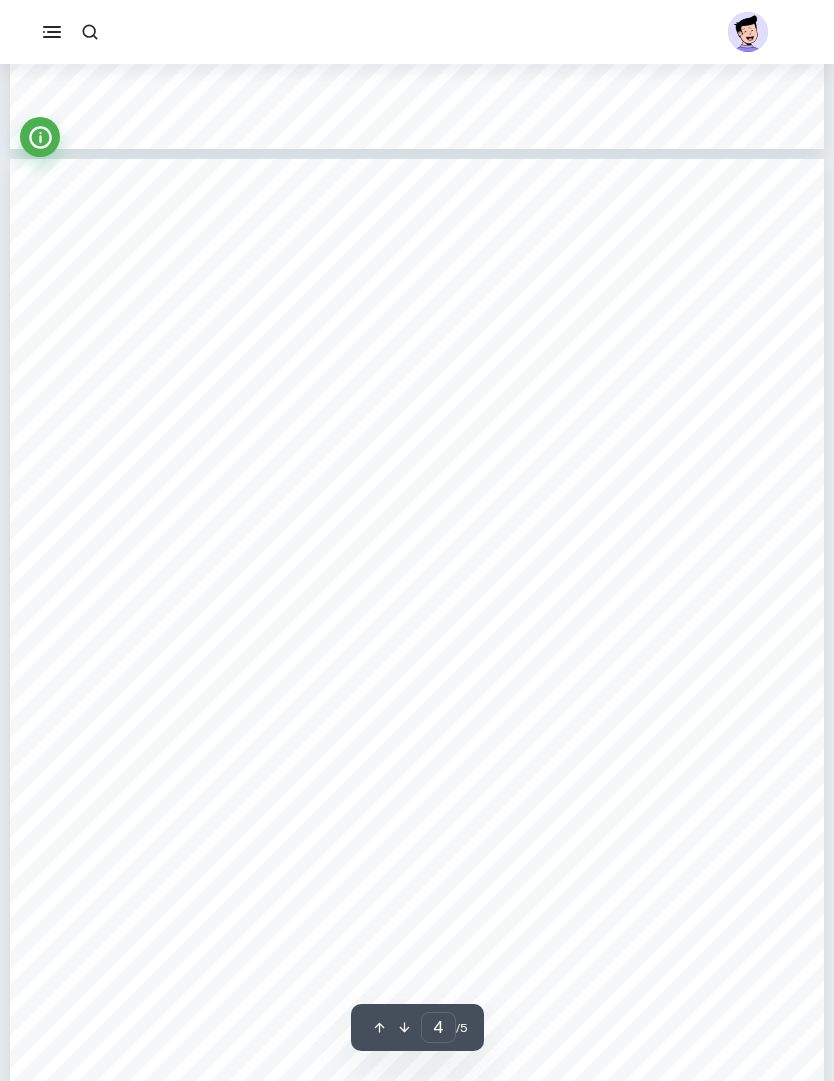 type on "5" 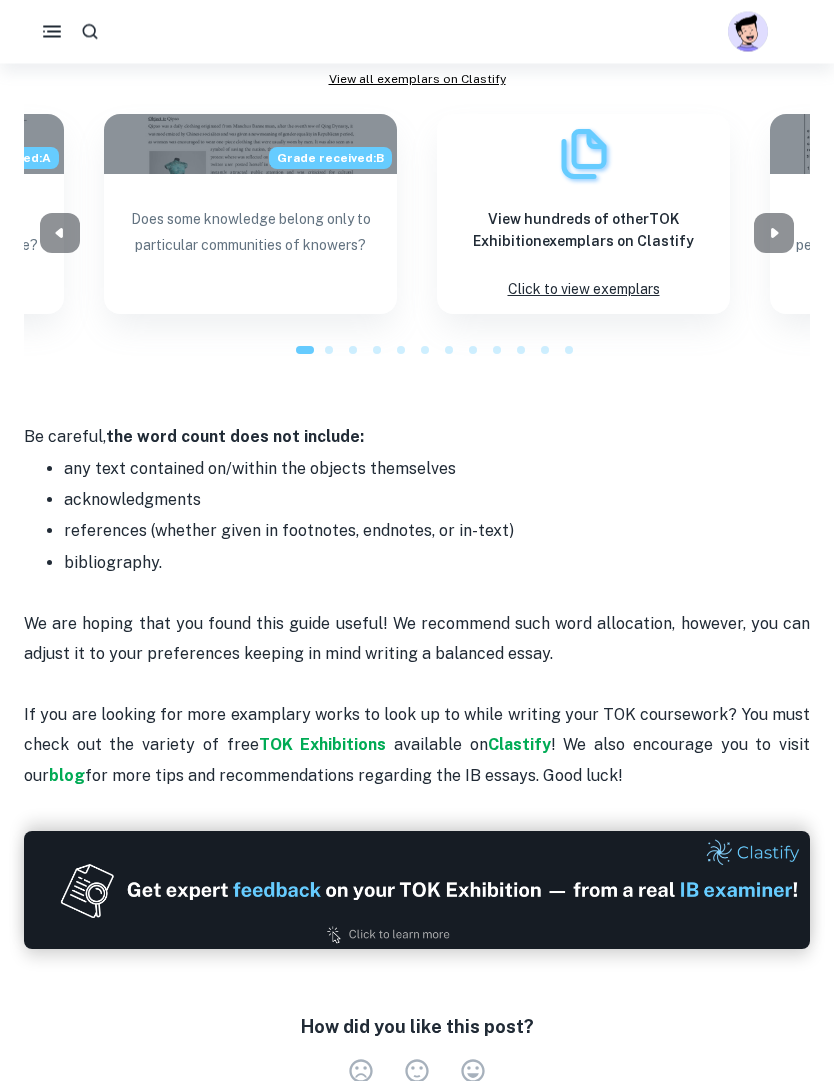 scroll, scrollTop: 1577, scrollLeft: 0, axis: vertical 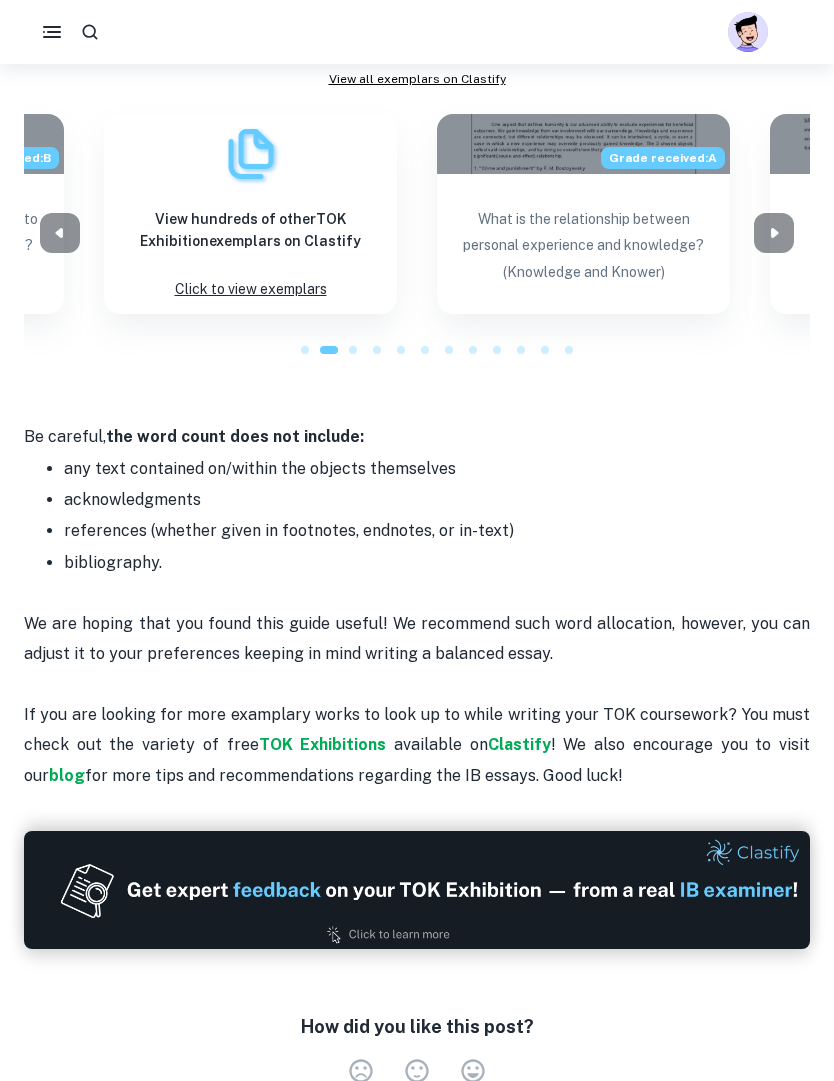 click at bounding box center [417, 233] 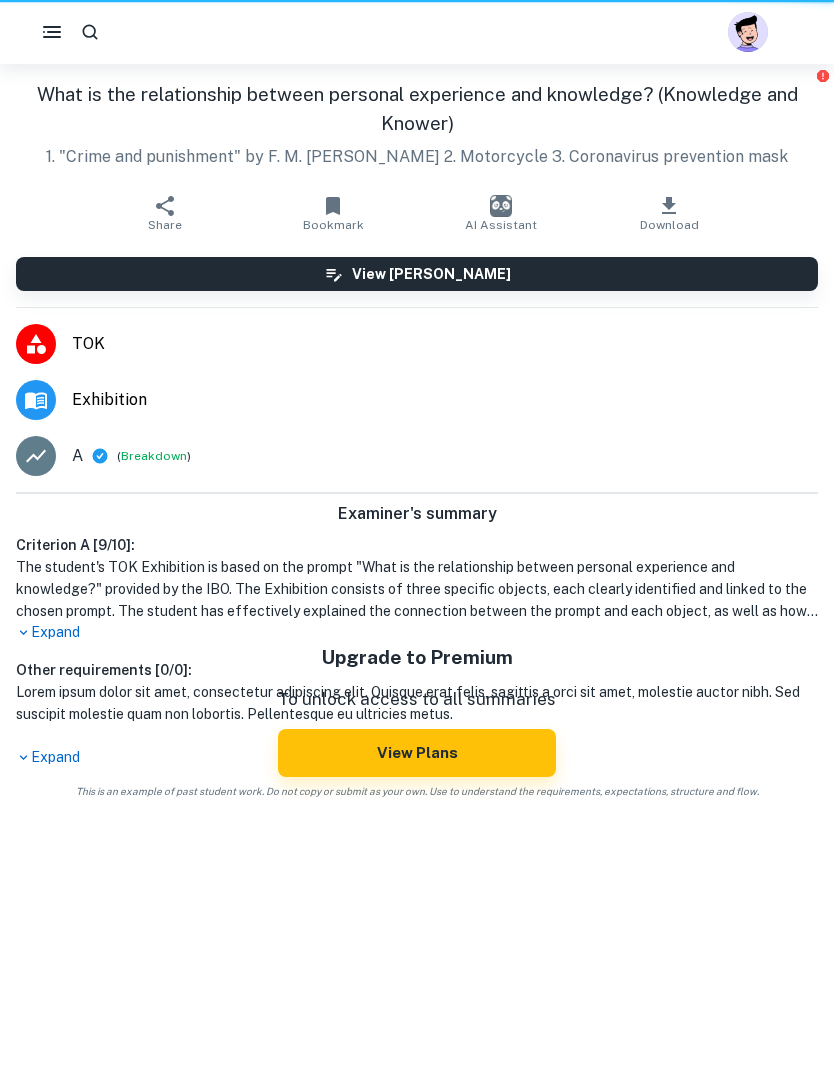 click on "We value your privacy We use cookies to enhance your browsing experience, serve personalised ads or content, and analyse our traffic. By clicking "Accept All", you consent to our use of cookies.   Cookie Policy Customise   Reject All   Accept All   Customise Consent Preferences   We use cookies to help you navigate efficiently and perform certain functions. You will find detailed information about all cookies under each consent category below. The cookies that are categorised as "Necessary" are stored on your browser as they are essential for enabling the basic functionalities of the site. ...  Show more For more information on how Google's third-party cookies operate and handle your data, see:   Google Privacy Policy Necessary Always Active Necessary cookies are required to enable the basic features of this site, such as providing secure log-in or adjusting your consent preferences. These cookies do not store any personally identifiable data. Functional Analytics Performance Advertisement Uncategorised" at bounding box center [417, 476] 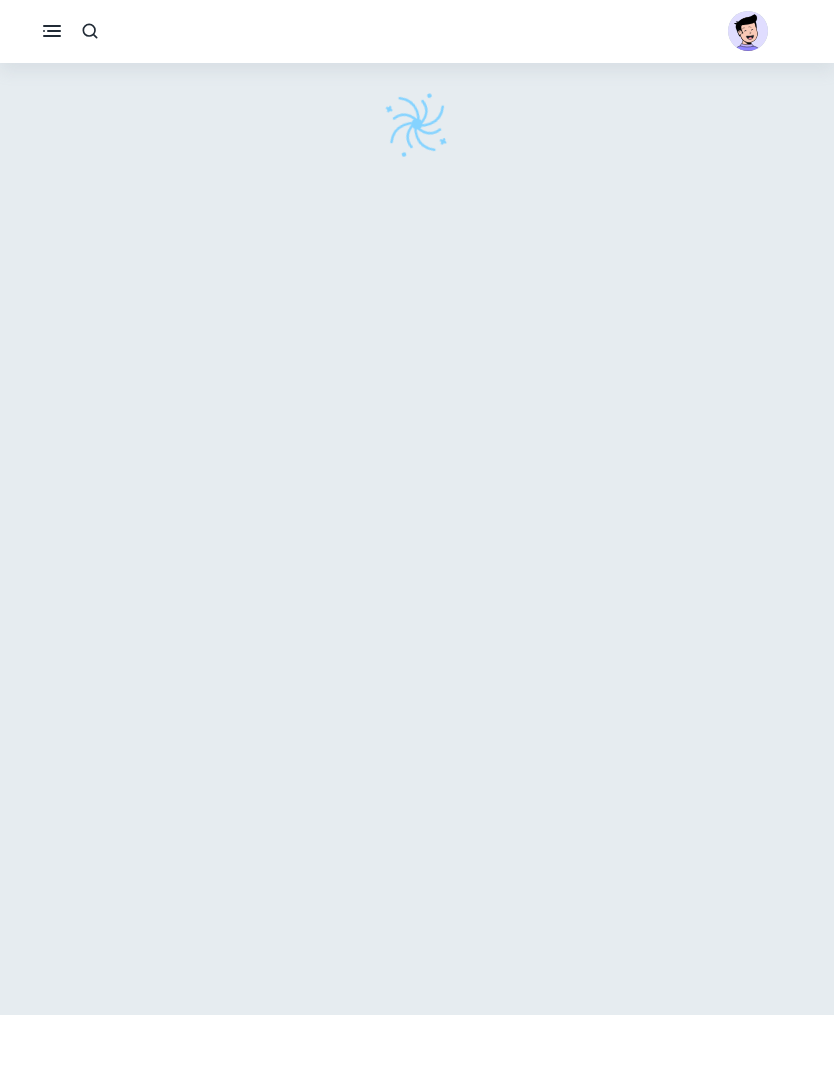 click 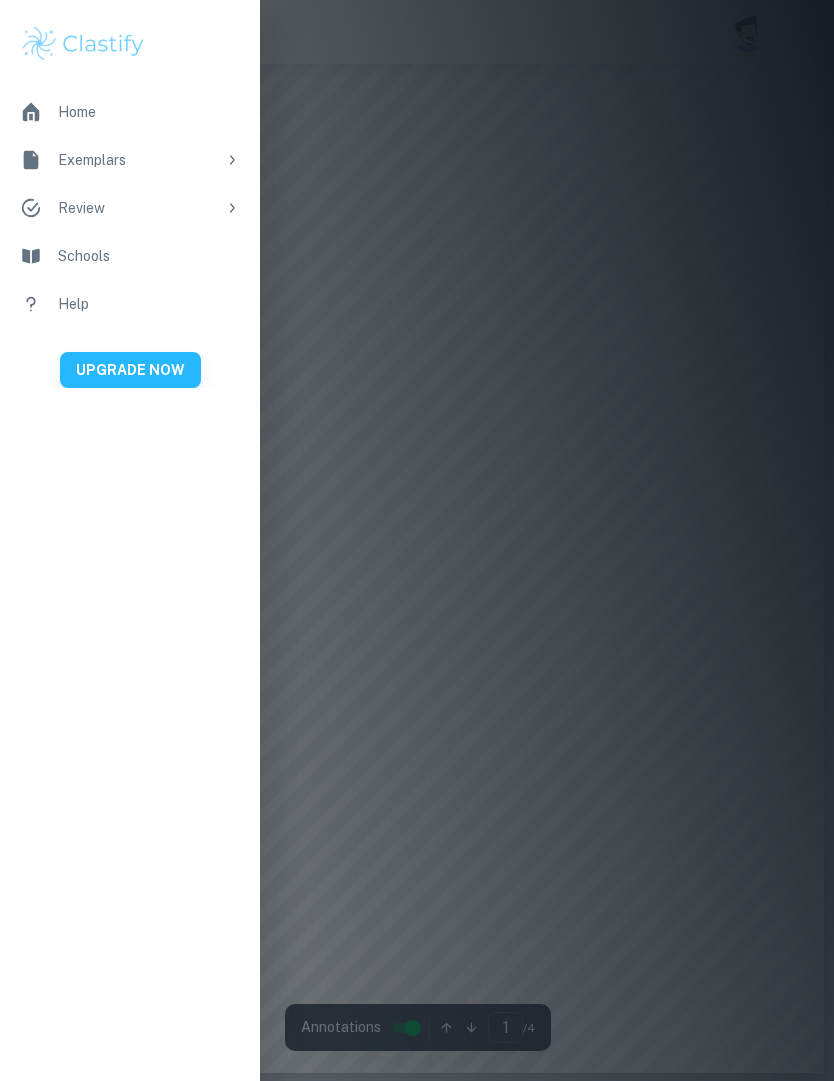 click at bounding box center [417, 540] 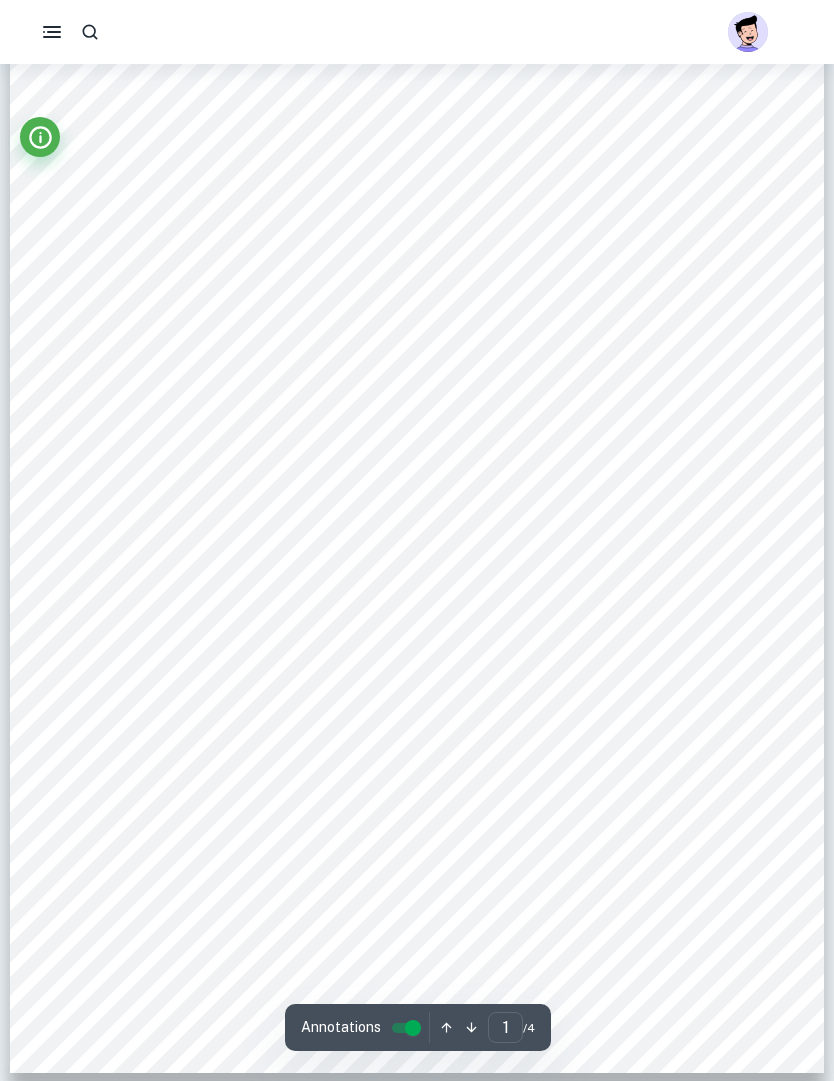 click 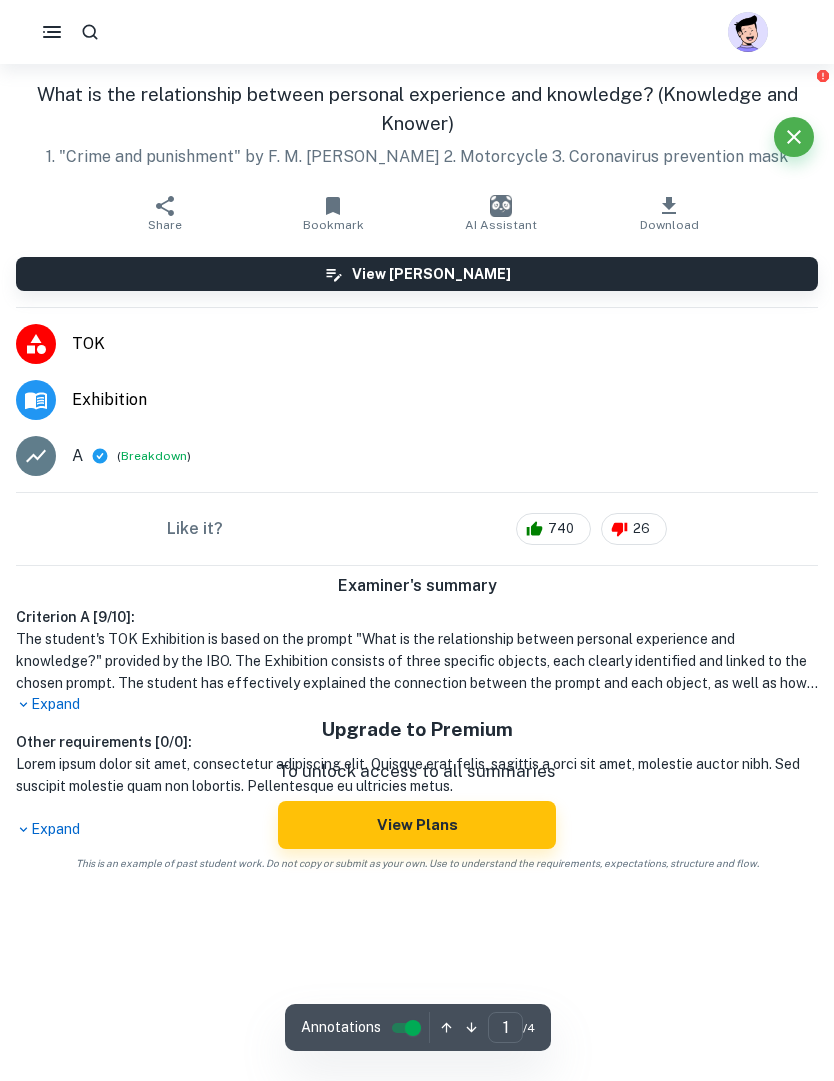 click 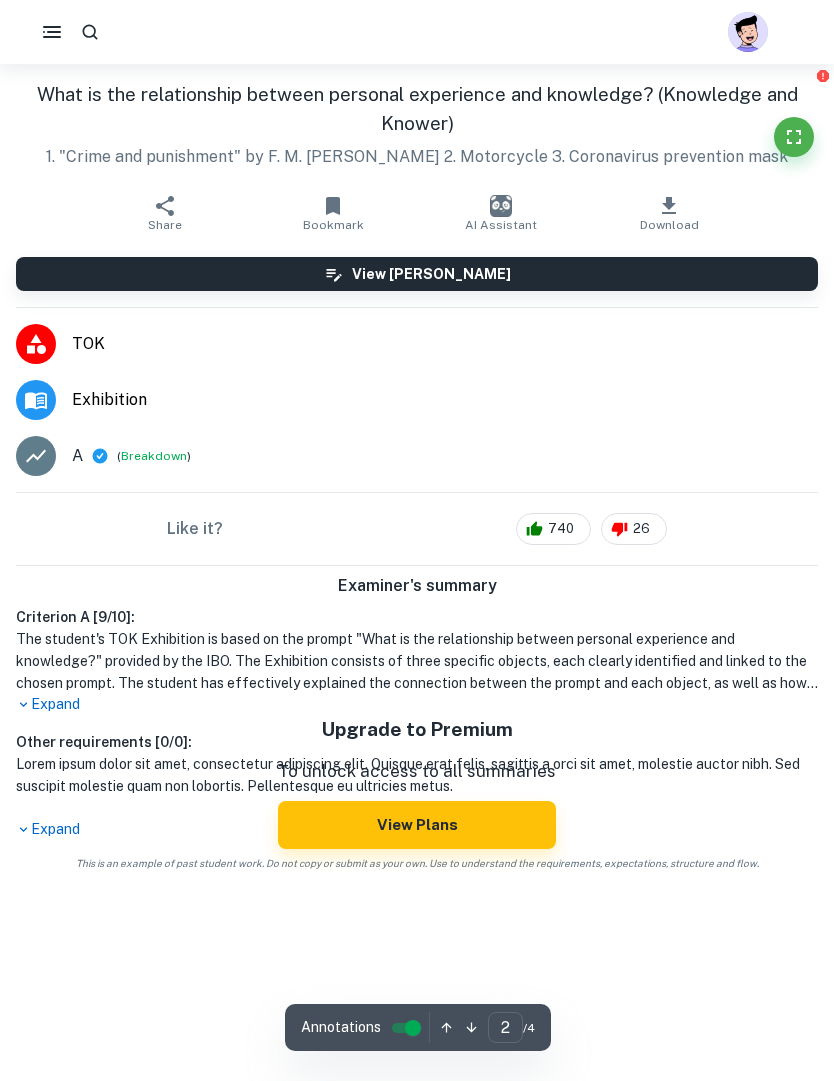 scroll, scrollTop: 2230, scrollLeft: 0, axis: vertical 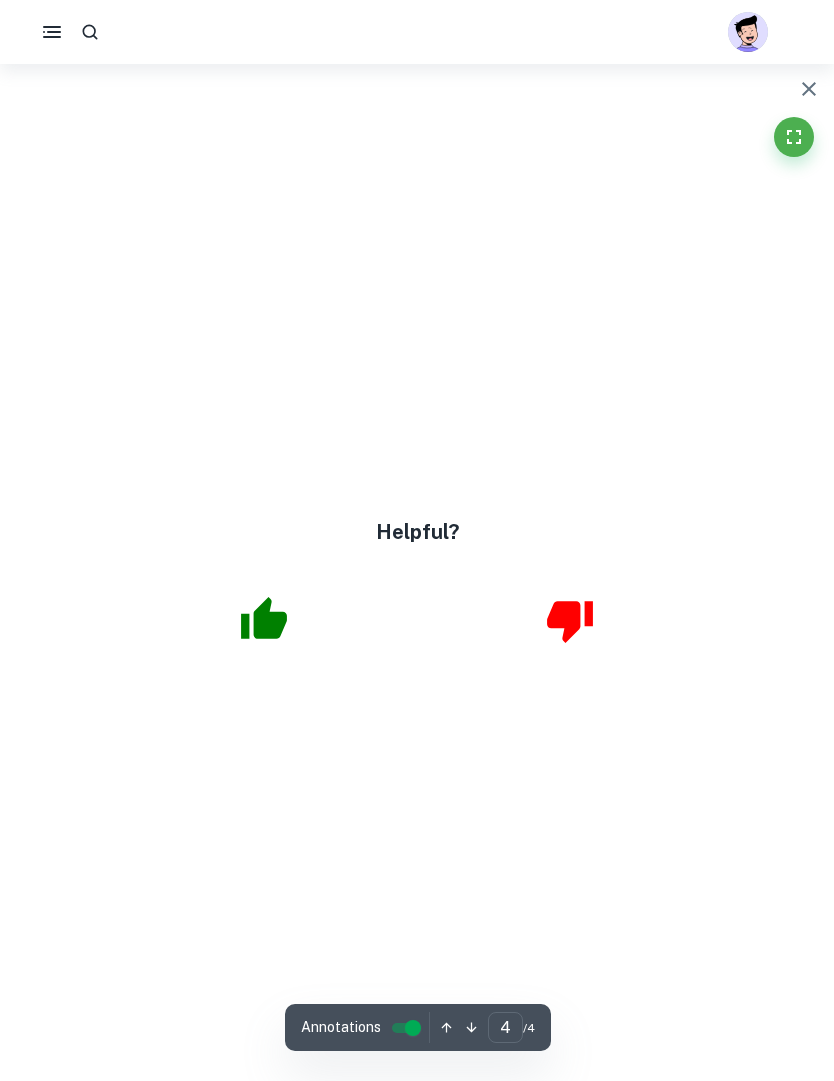 type on "1" 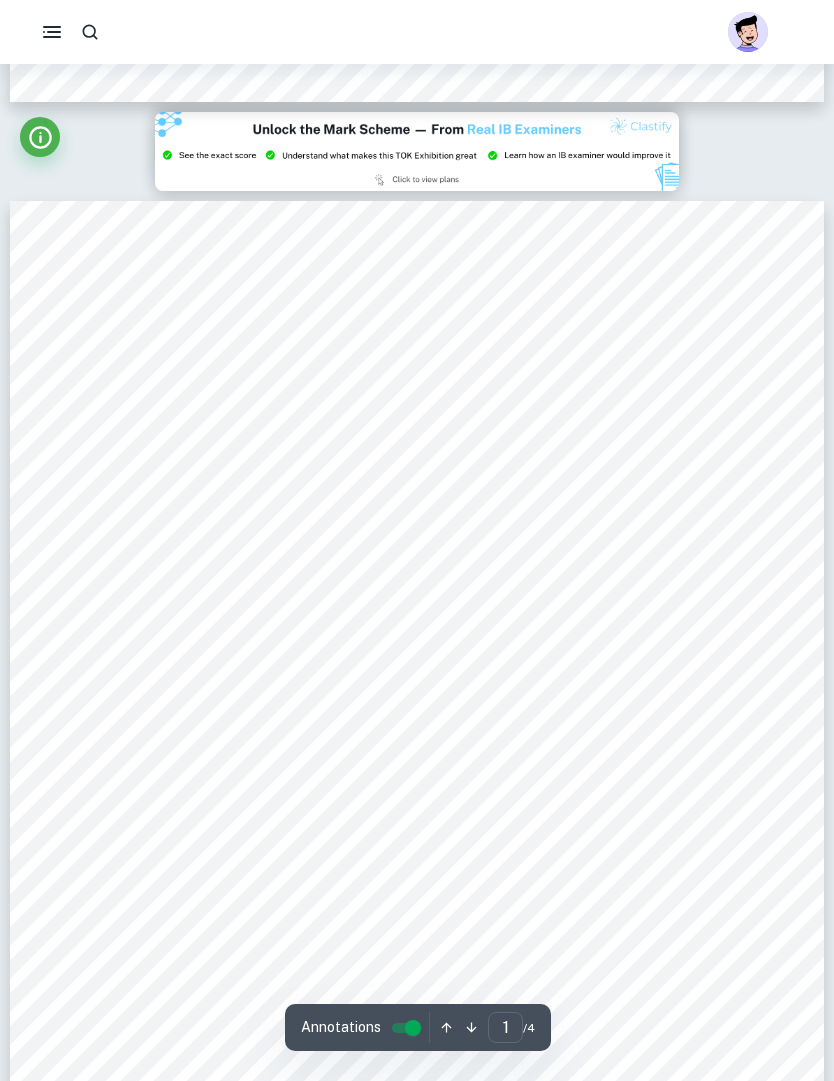 scroll, scrollTop: 713, scrollLeft: 0, axis: vertical 